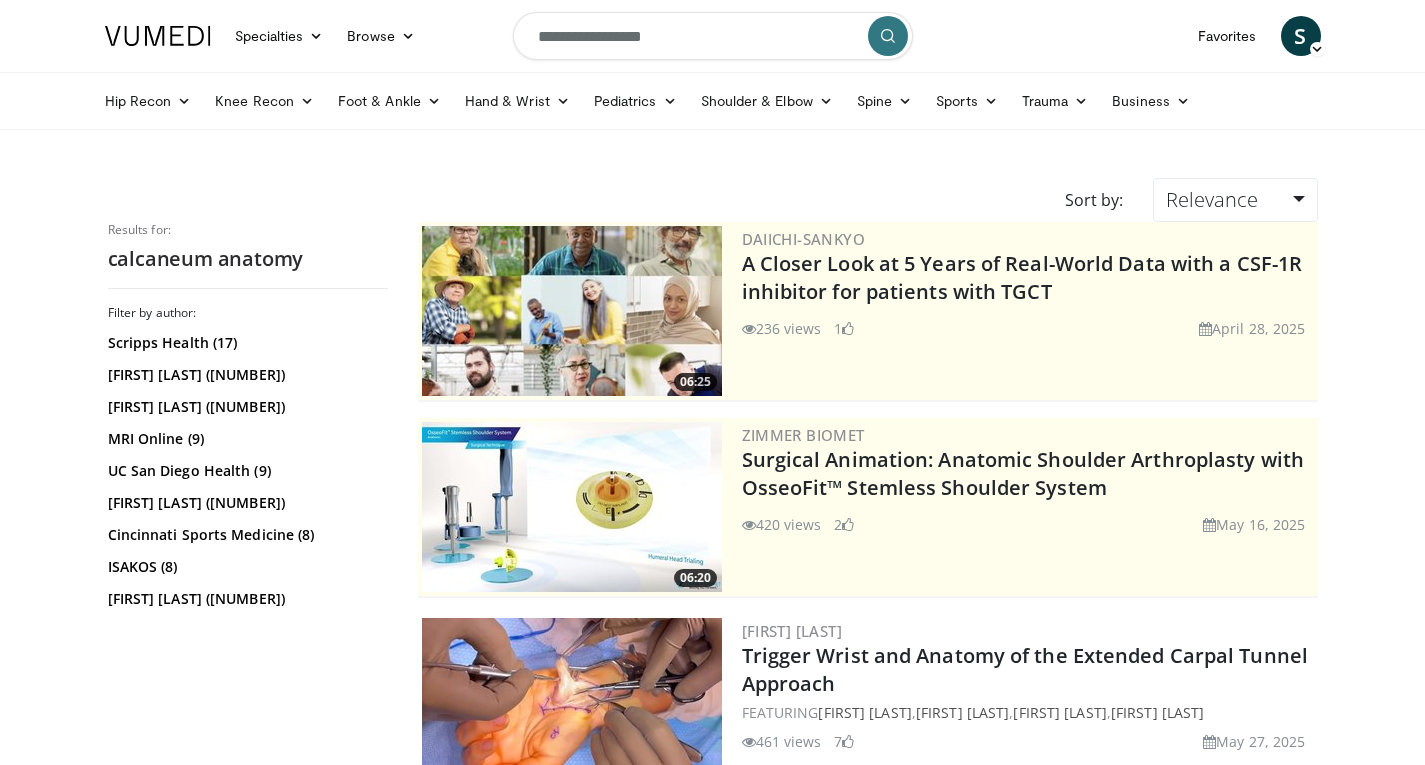scroll, scrollTop: 0, scrollLeft: 0, axis: both 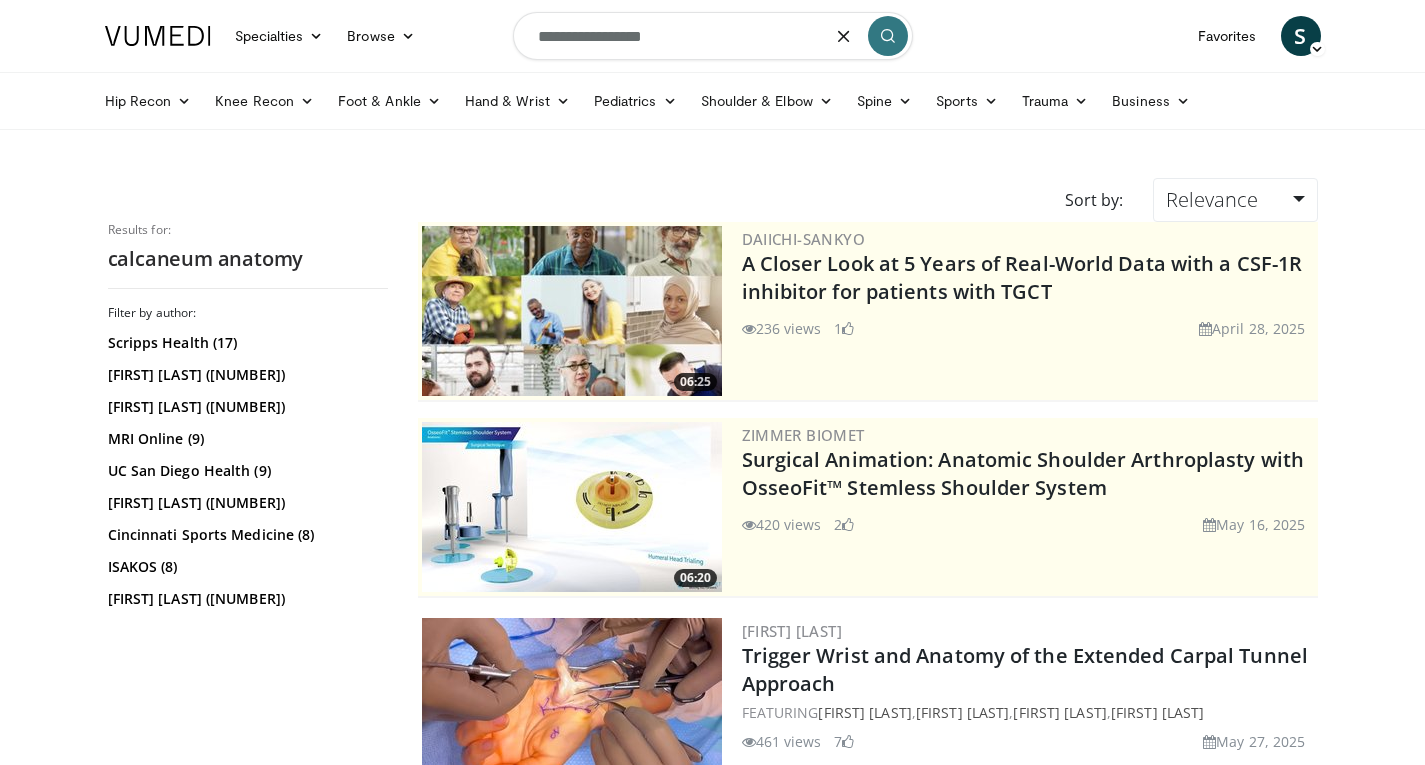 drag, startPoint x: 707, startPoint y: 30, endPoint x: 483, endPoint y: -77, distance: 248.24384 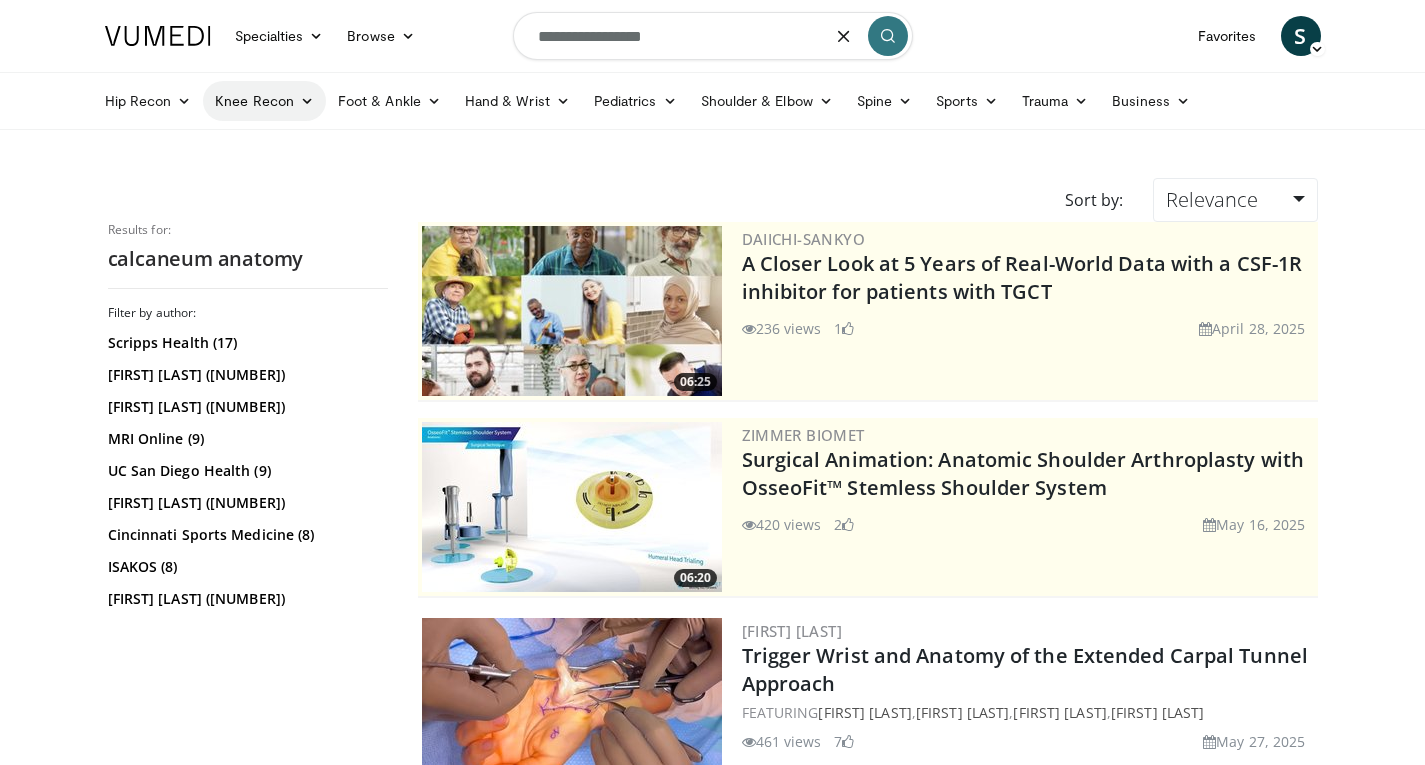 click at bounding box center [307, 101] 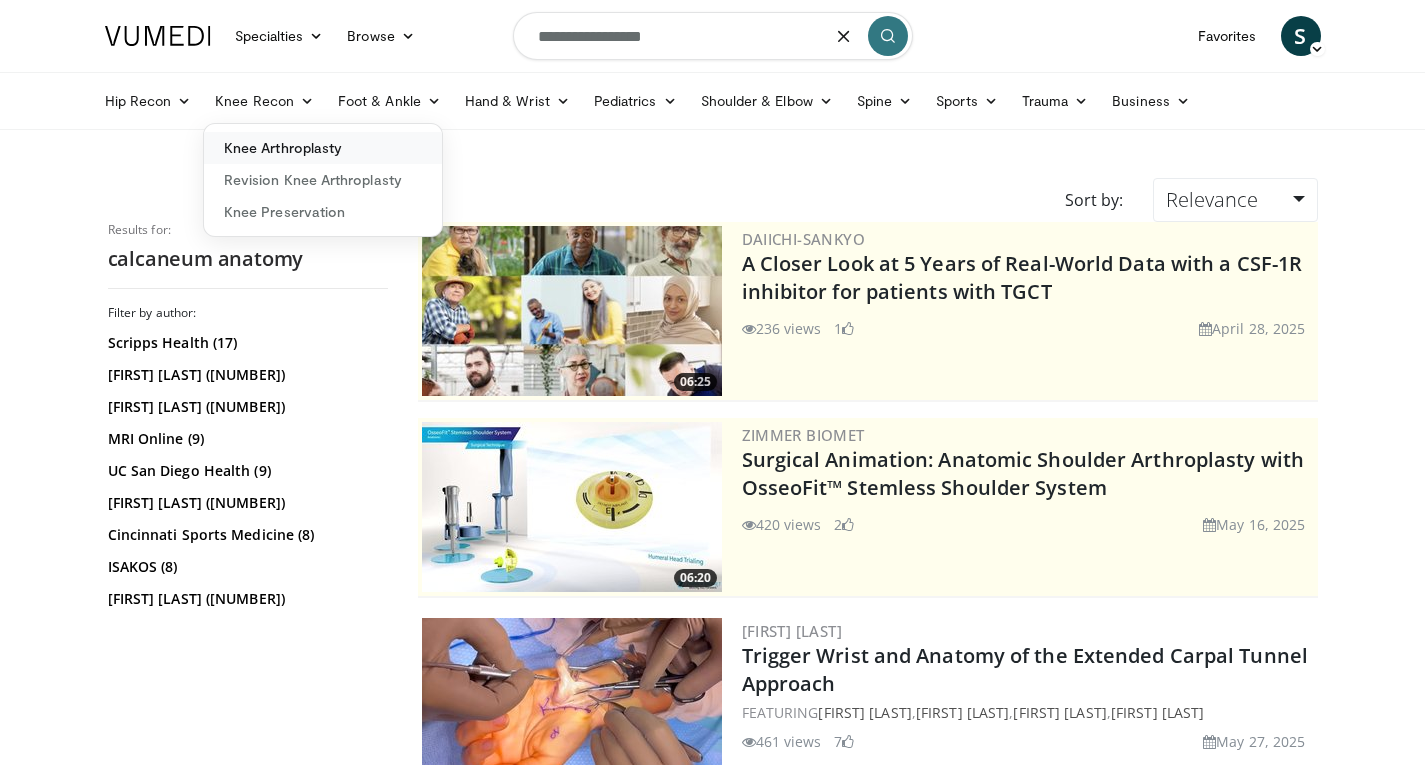 click on "Knee Arthroplasty" at bounding box center [323, 148] 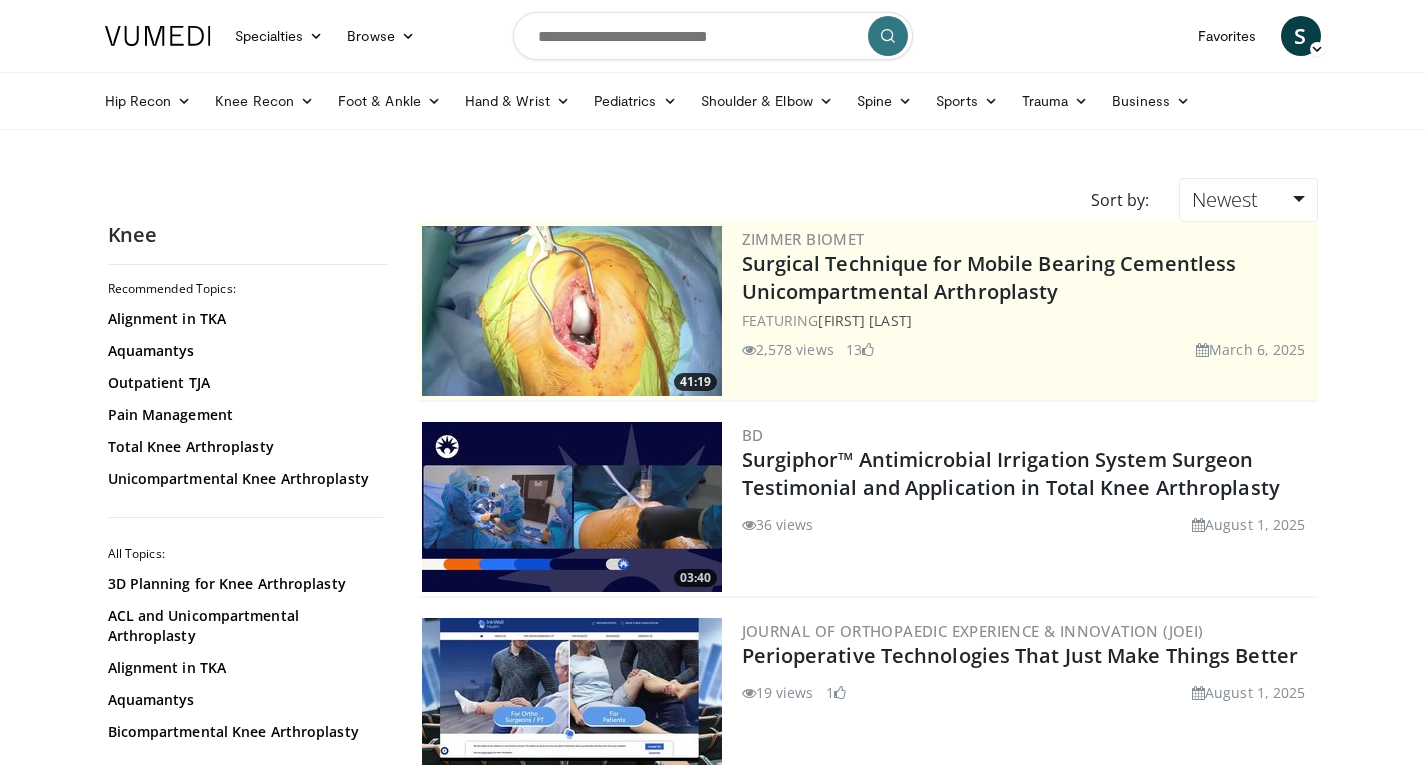 scroll, scrollTop: 0, scrollLeft: 0, axis: both 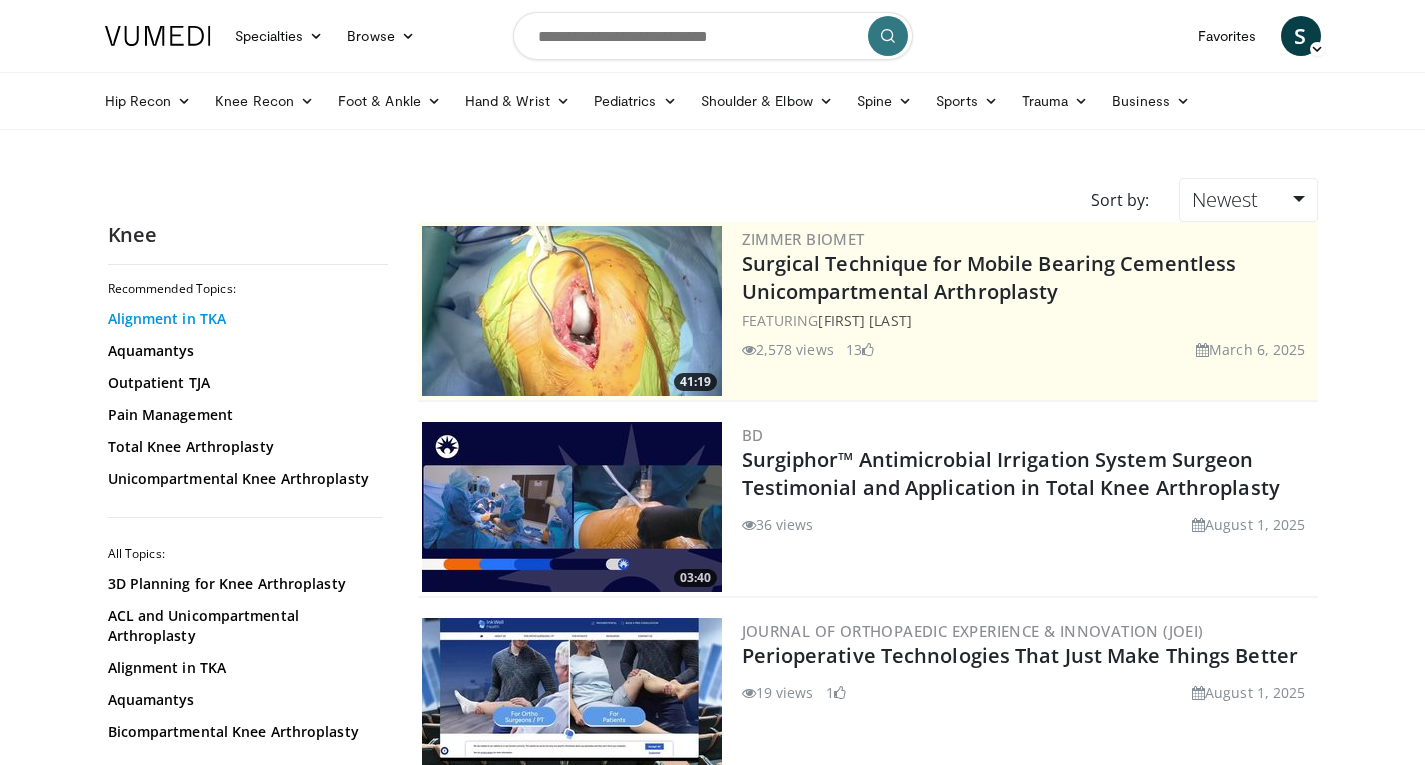 click on "Alignment in TKA" at bounding box center [243, 319] 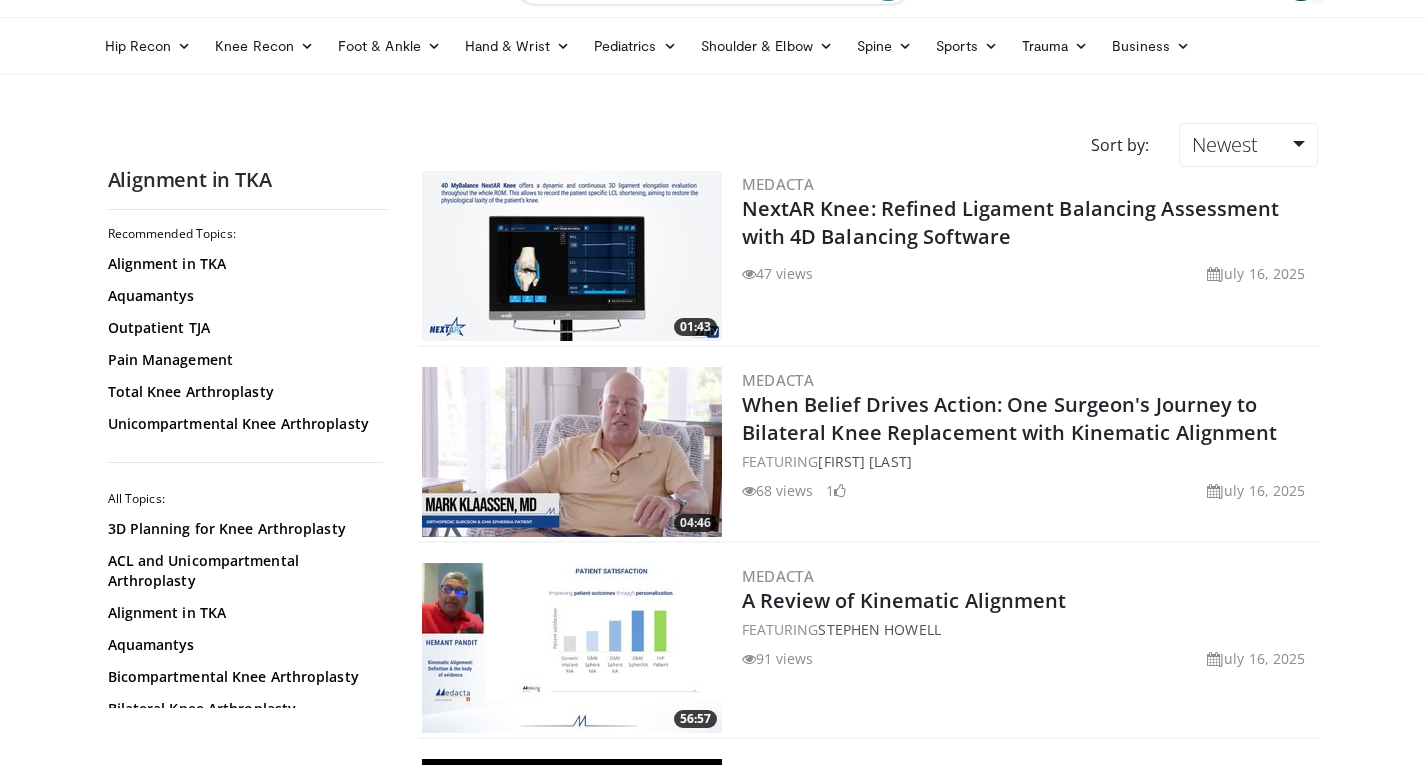 scroll, scrollTop: 0, scrollLeft: 0, axis: both 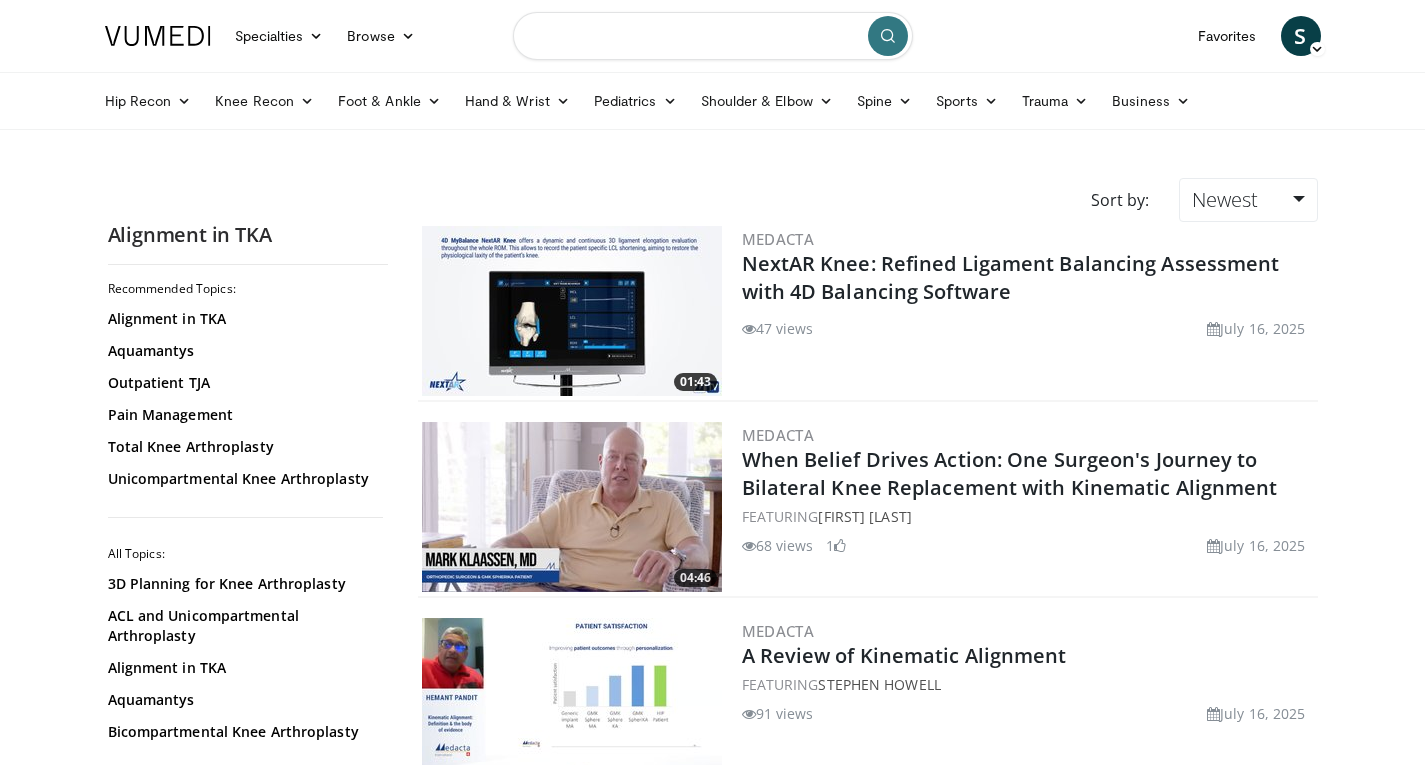 click at bounding box center (713, 36) 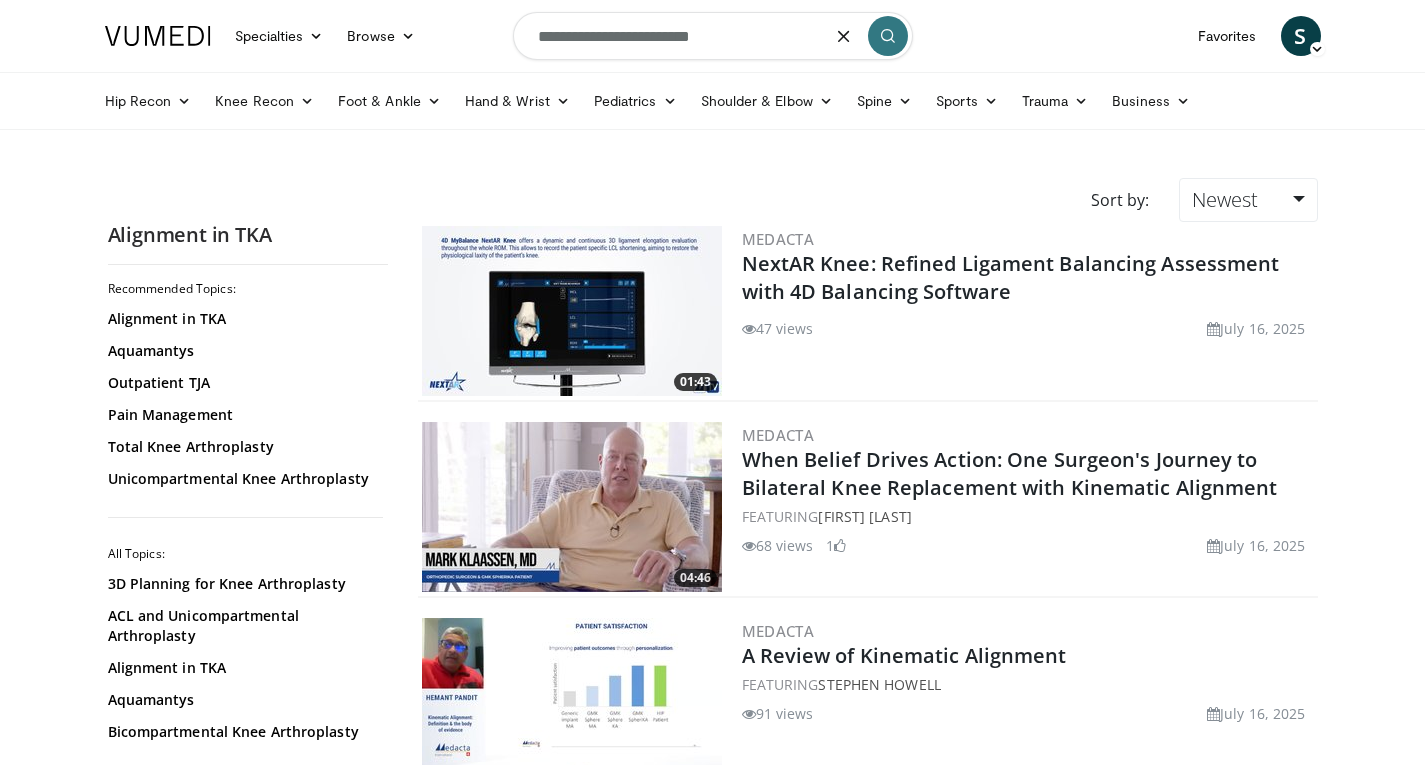 type on "**********" 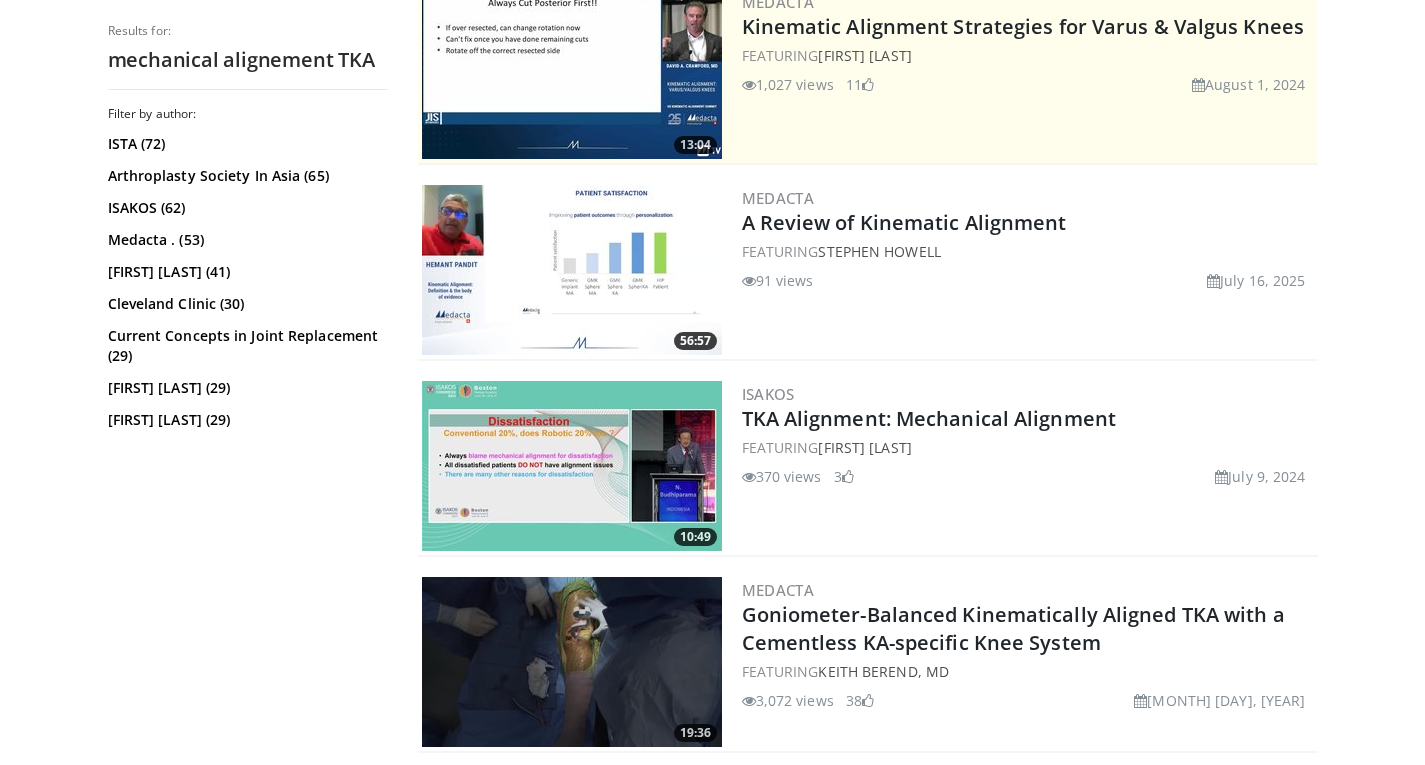 scroll, scrollTop: 436, scrollLeft: 0, axis: vertical 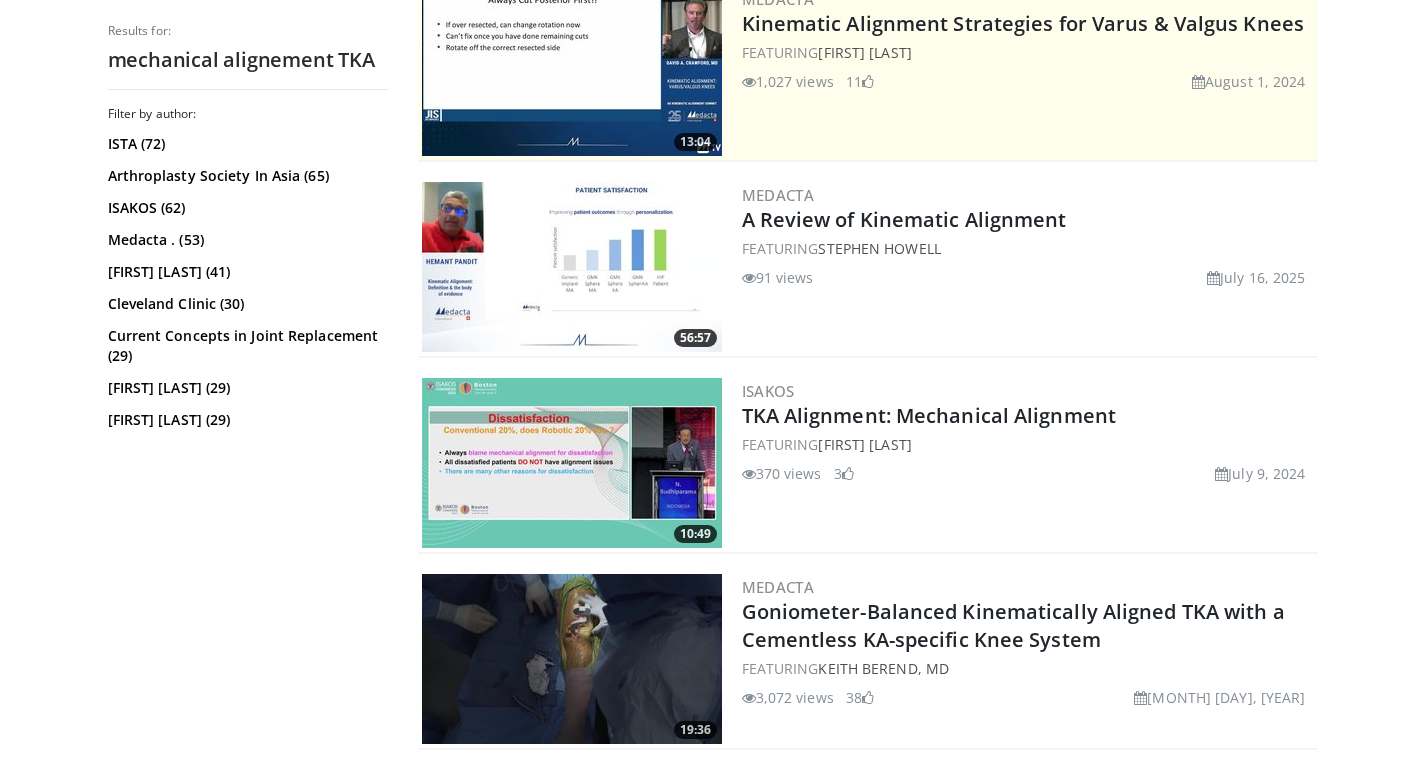 click at bounding box center [572, 463] 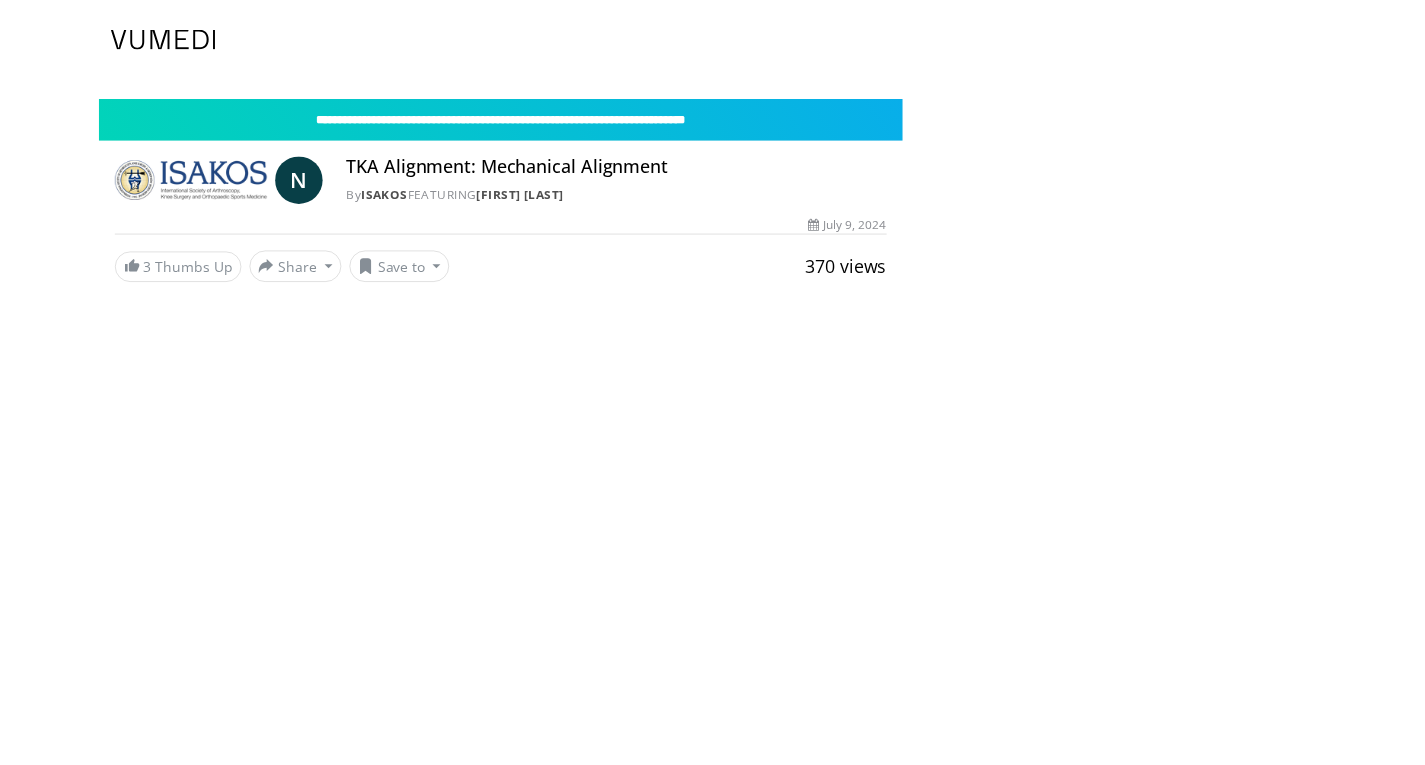 scroll, scrollTop: 0, scrollLeft: 0, axis: both 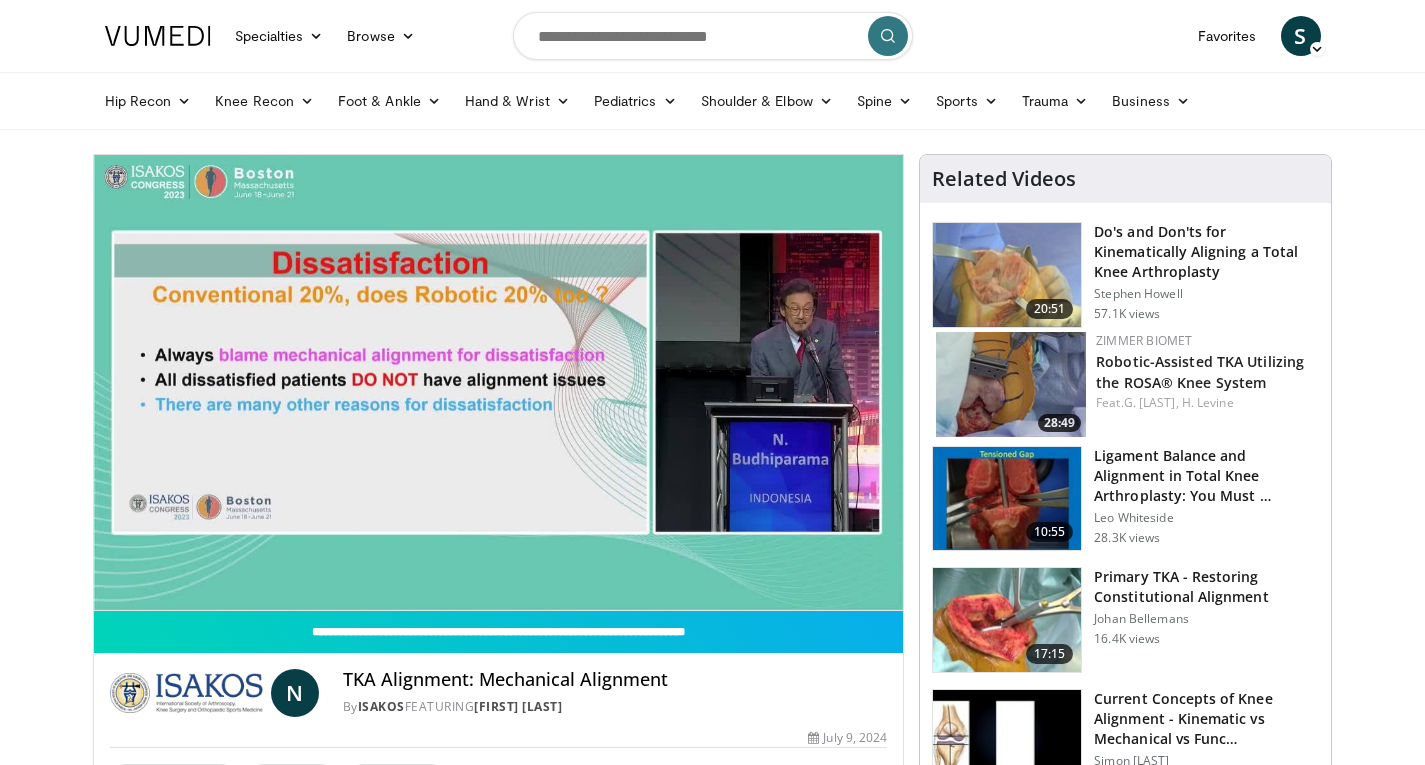 click on "**********" at bounding box center [499, 383] 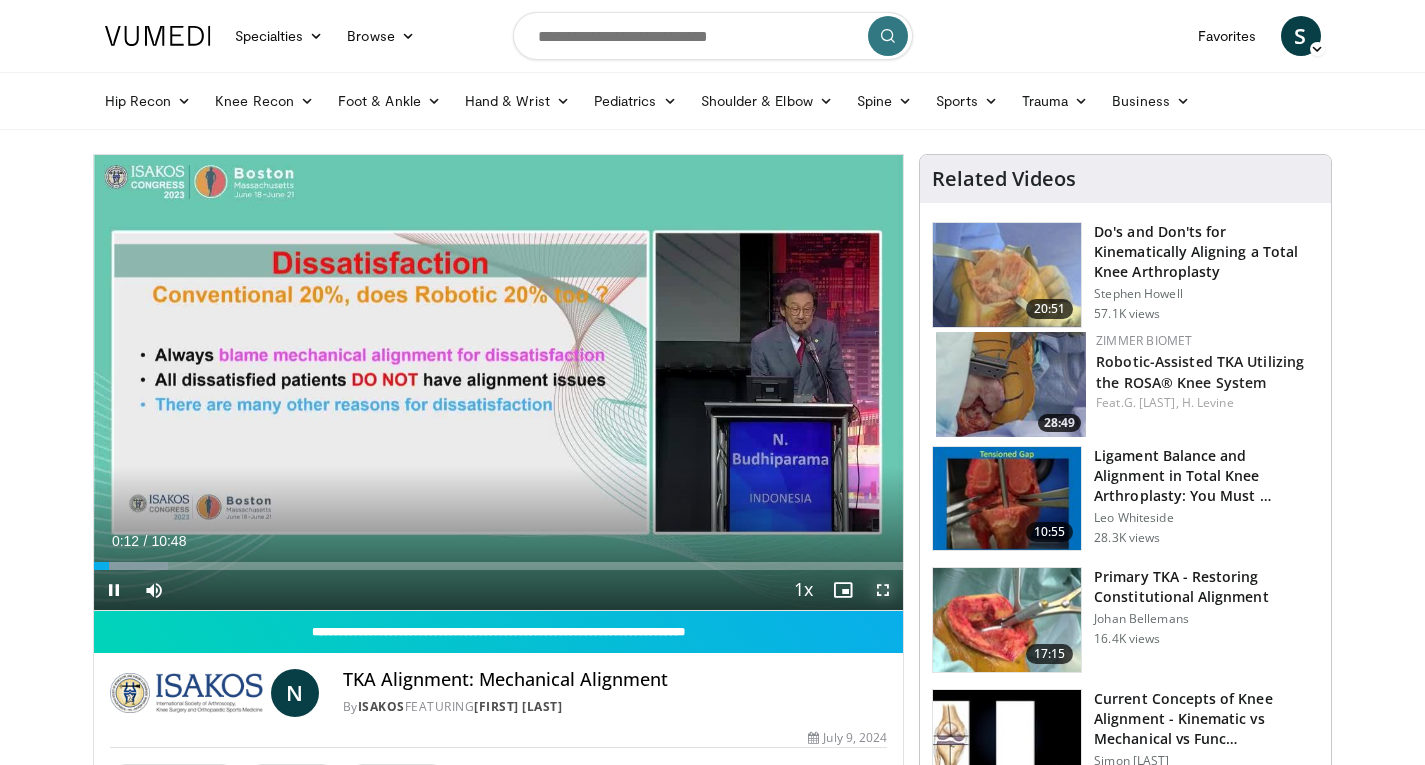click at bounding box center [883, 590] 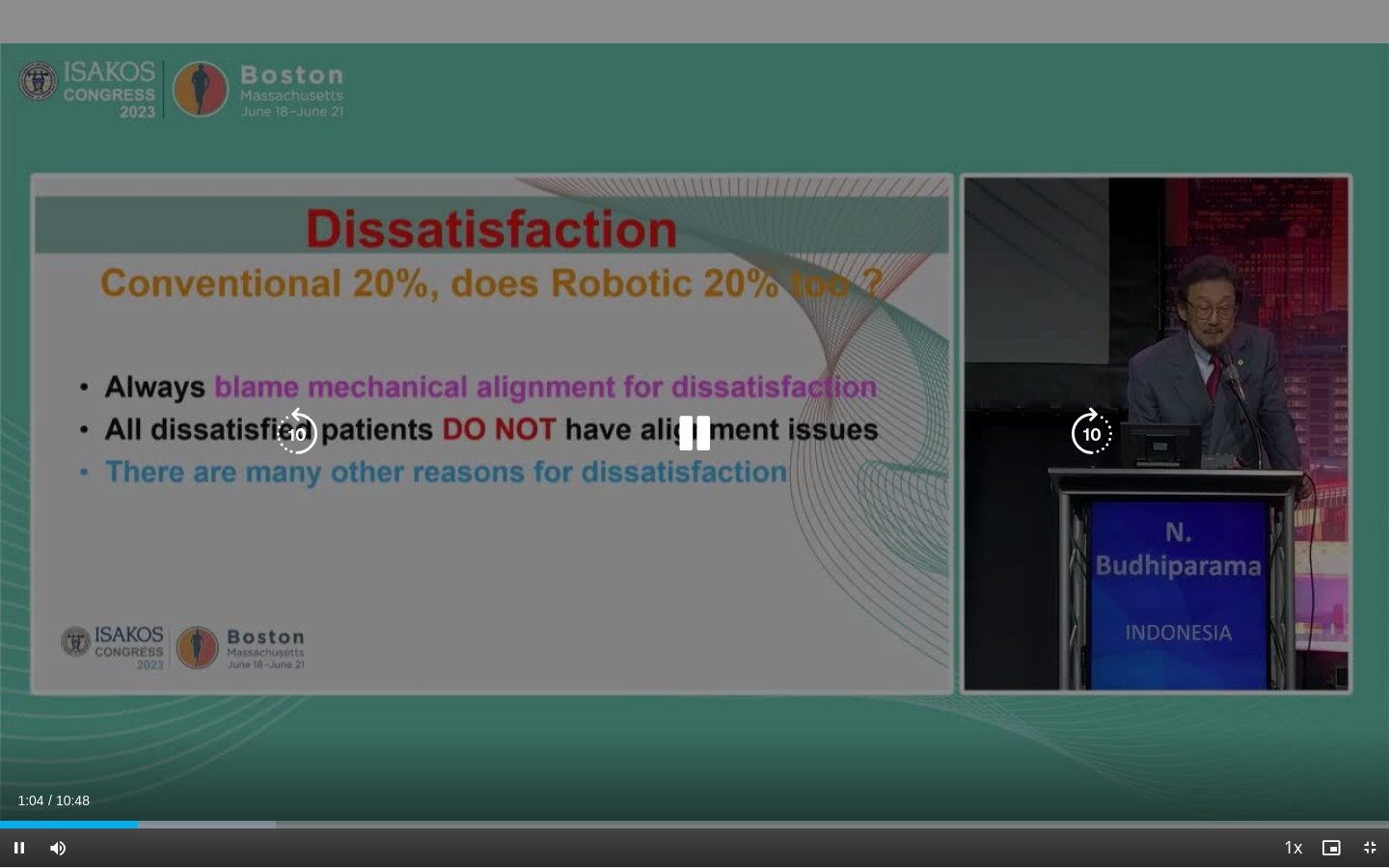 click at bounding box center [694, 434] 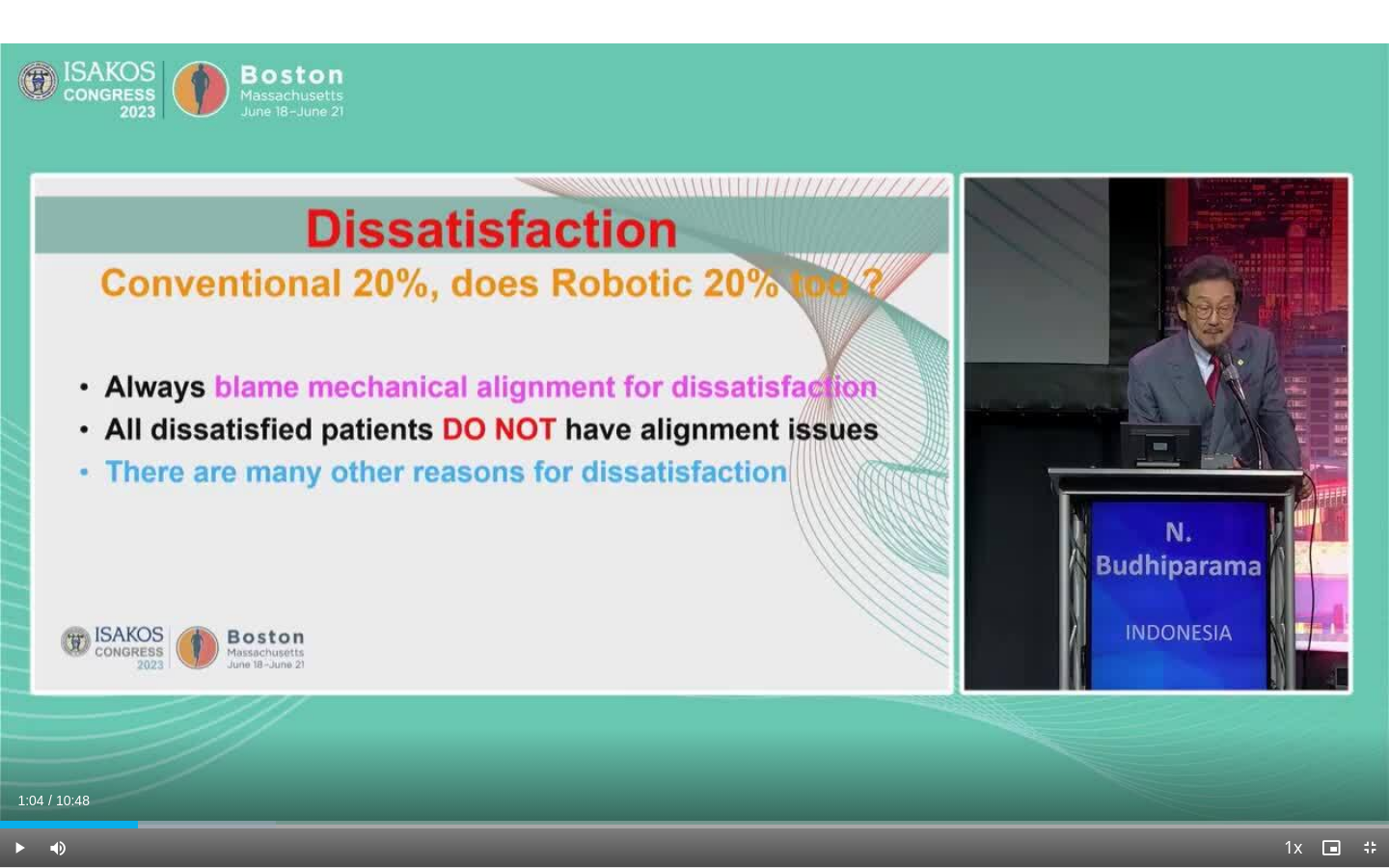 type 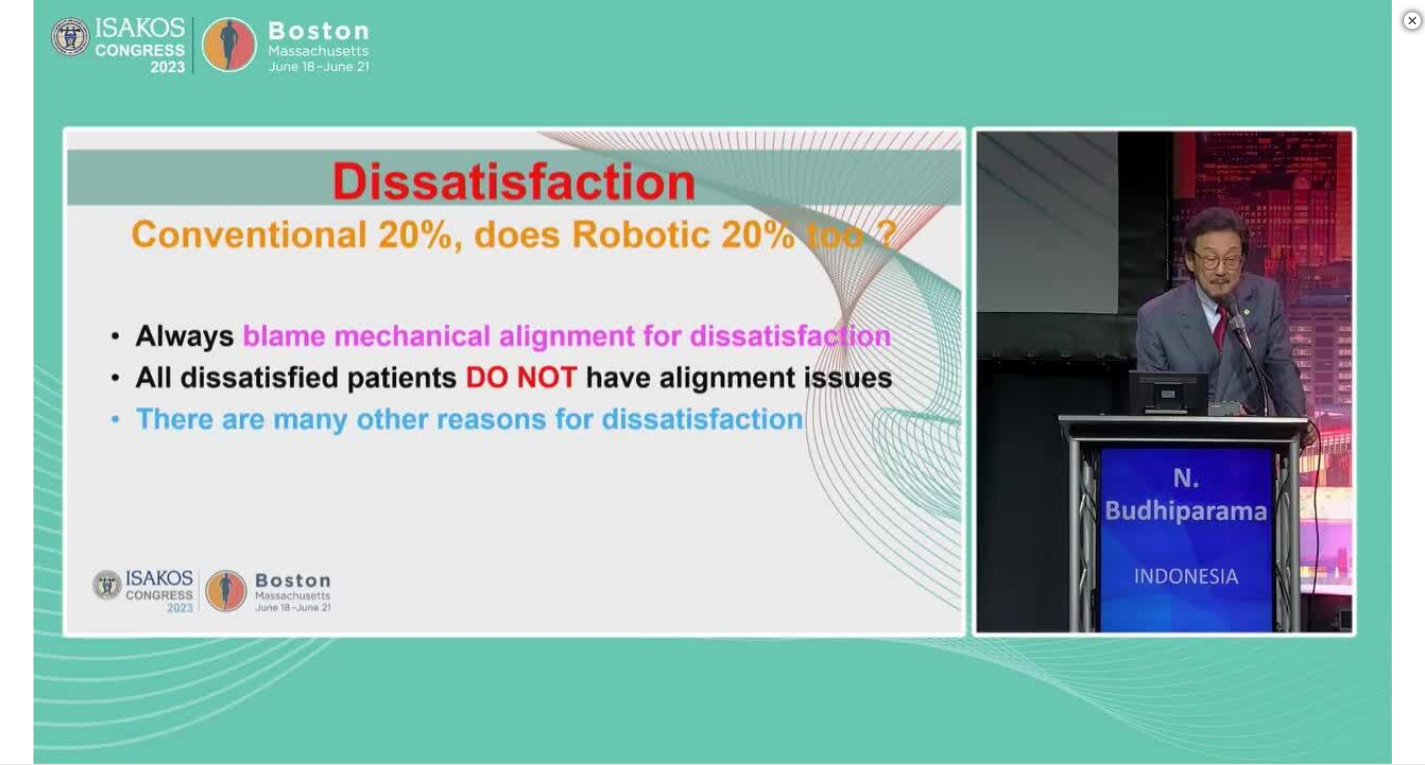 scroll, scrollTop: 1173, scrollLeft: 0, axis: vertical 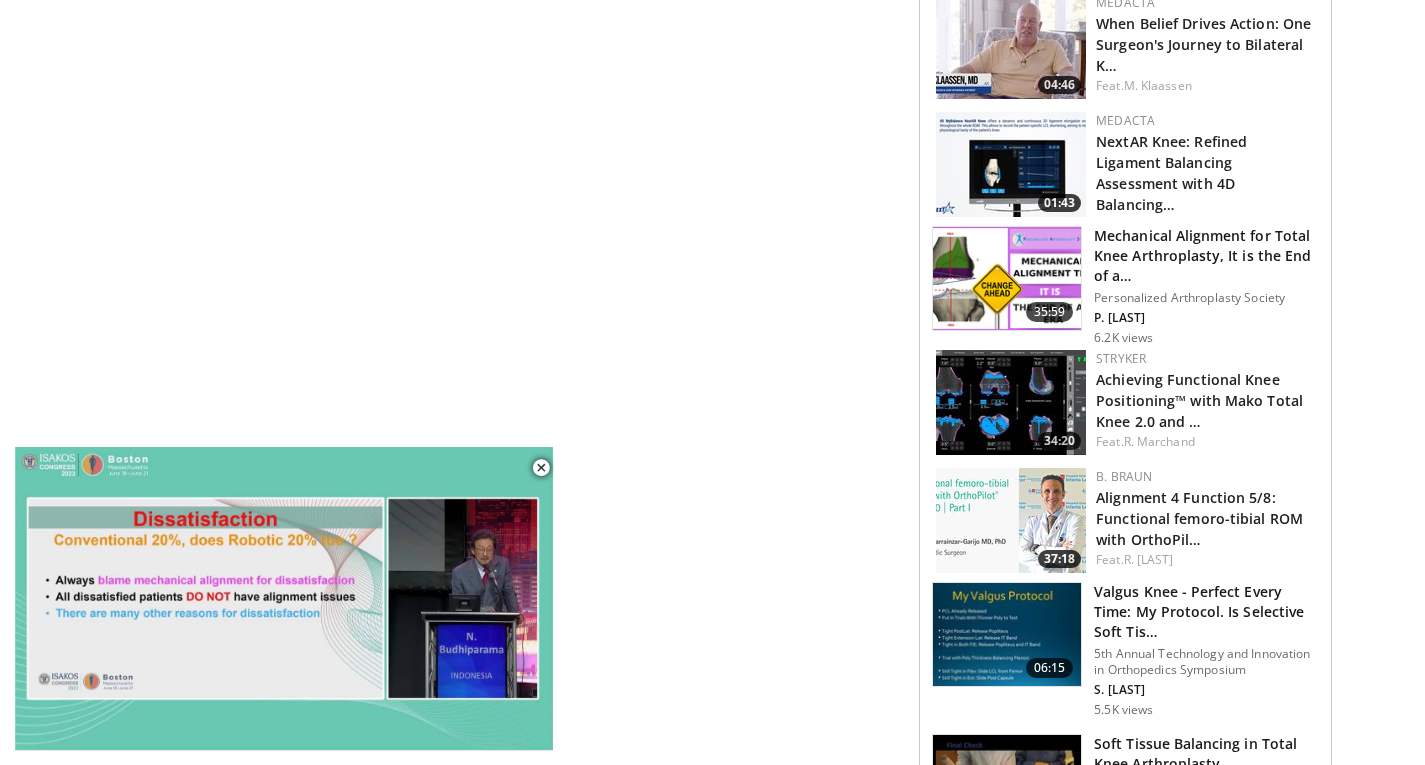click at bounding box center [1007, 279] 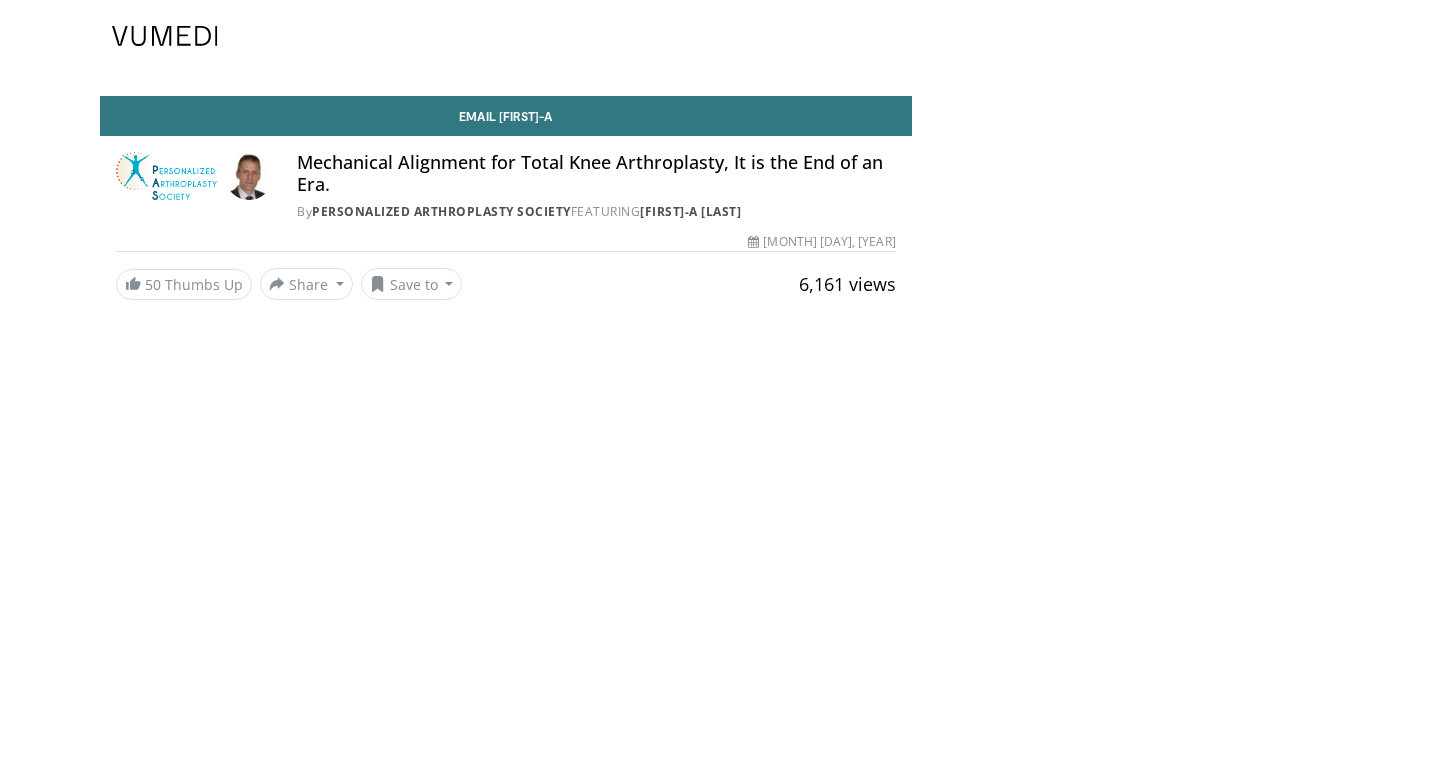click on "Email
[FIRST]-A
Mechanical Alignment for Total Knee Arthroplasty, It is the End of an Era.
By
Personalized Arthroplasty Society
FEATURING
[FIRST]-A [LAST]
By
Personalized Arthroplasty Society
FEATURING
[FIRST]-A [LAST]
6,161 views
[MONTH] [DAY], [YEAR]" at bounding box center (720, 198) 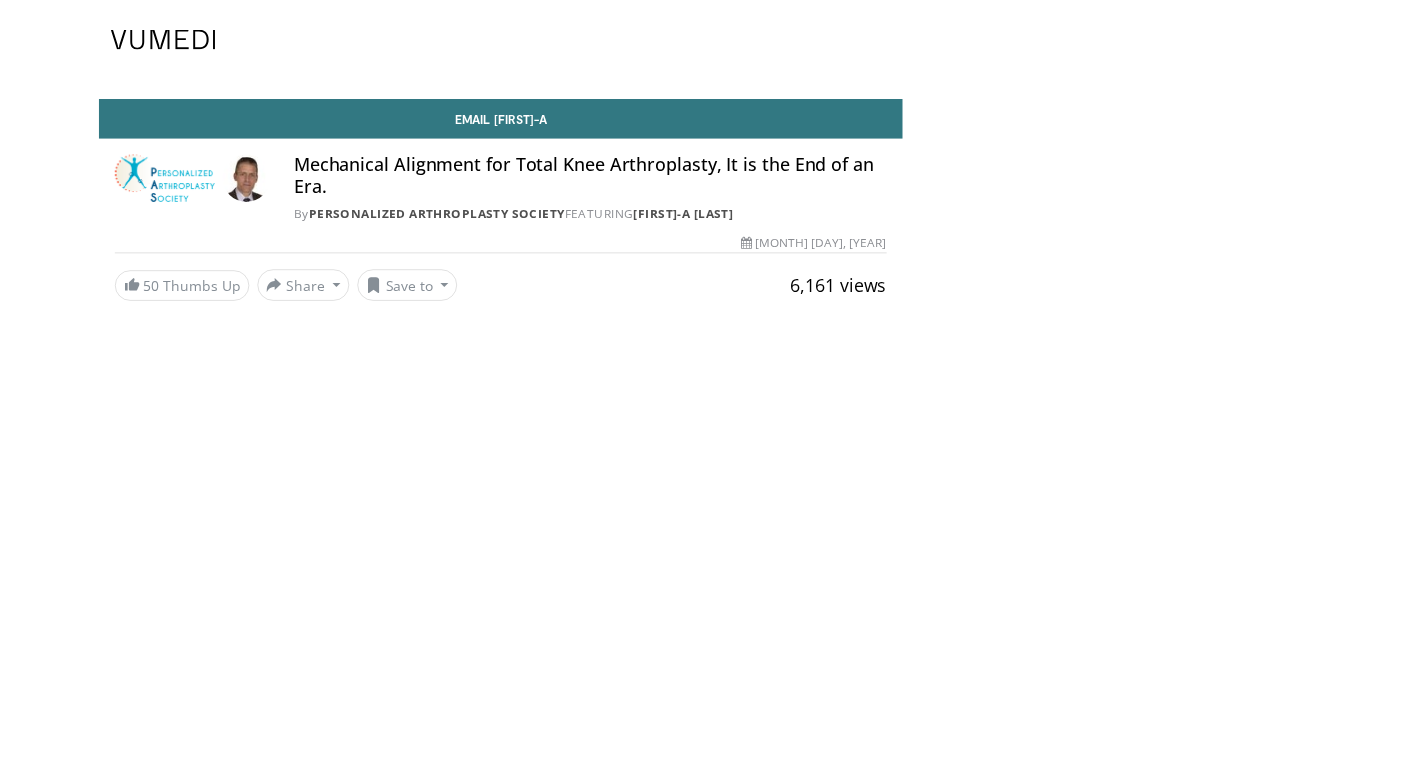 scroll, scrollTop: 0, scrollLeft: 0, axis: both 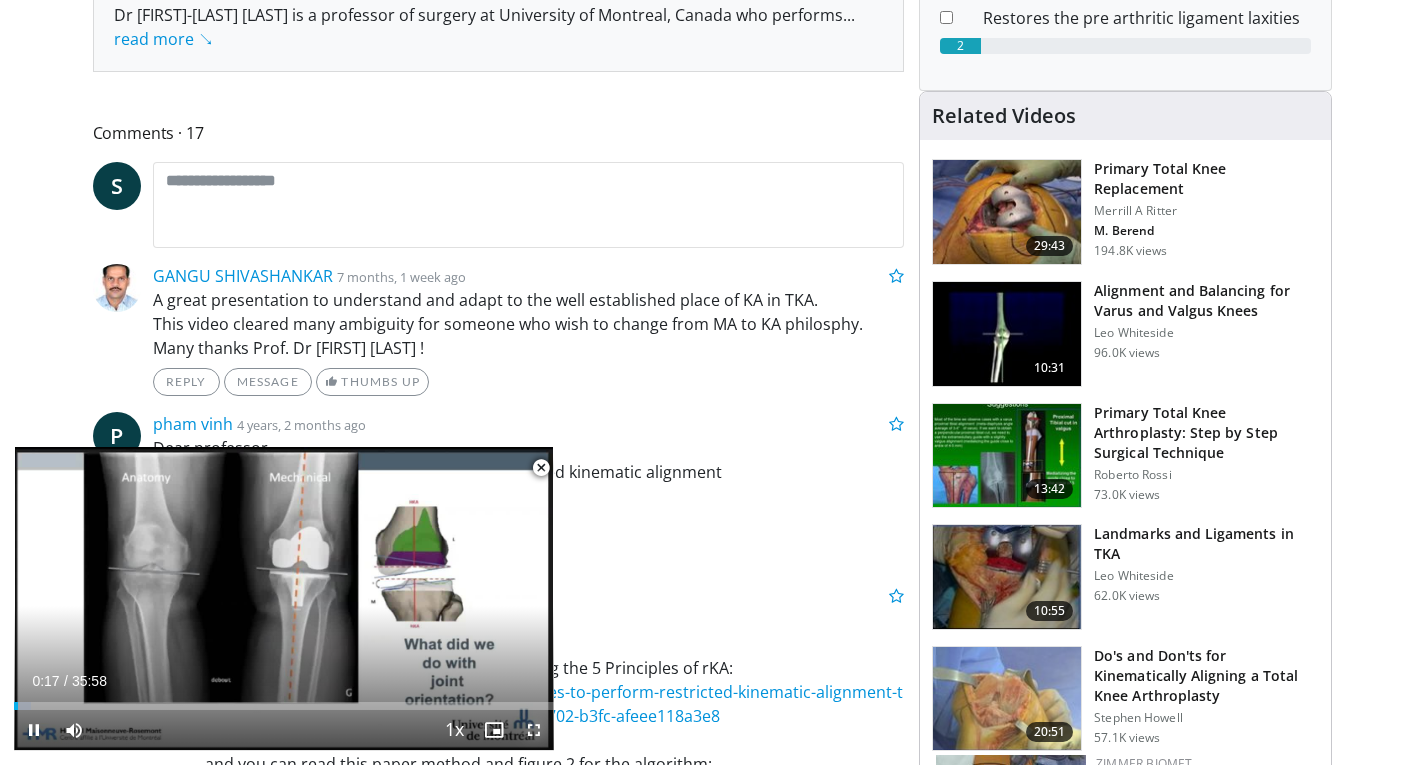 click at bounding box center [534, 730] 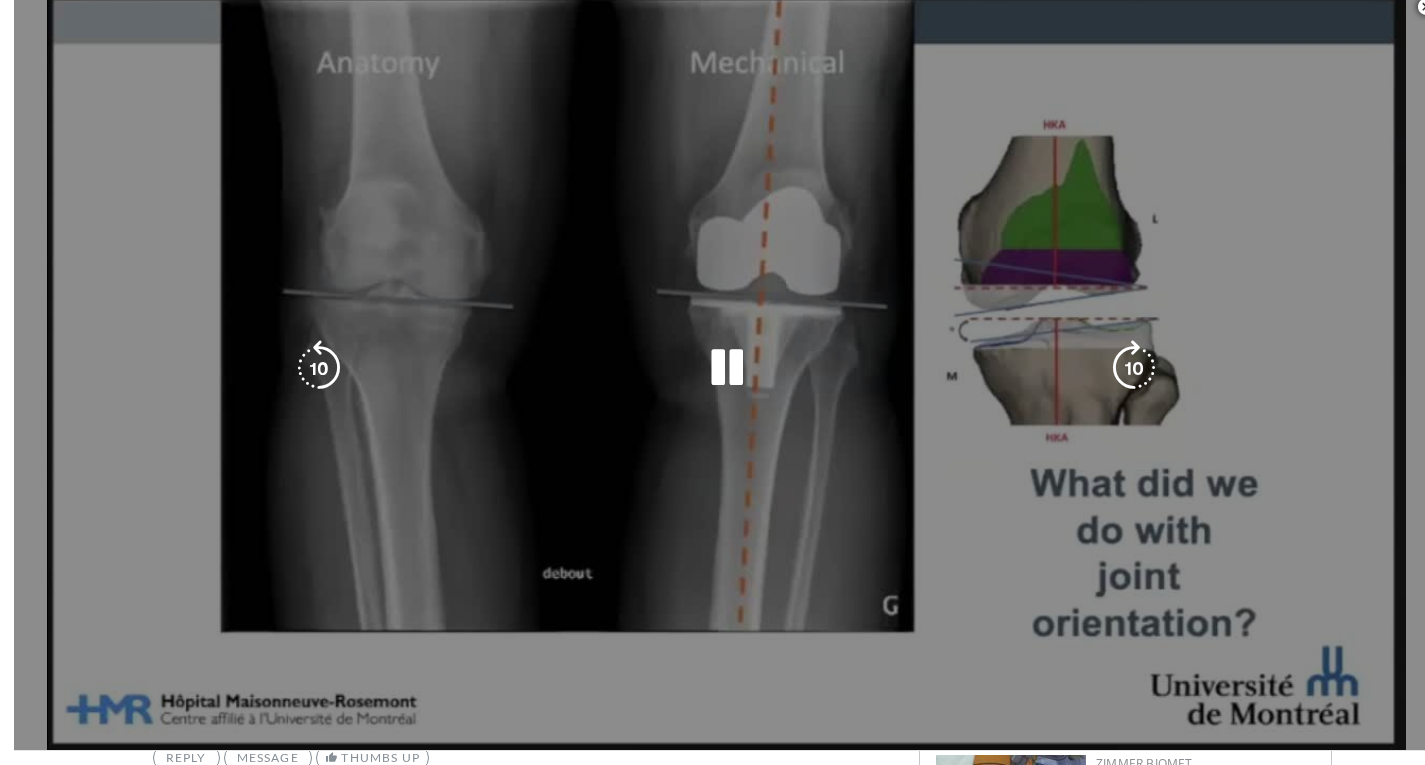 scroll, scrollTop: 394, scrollLeft: 0, axis: vertical 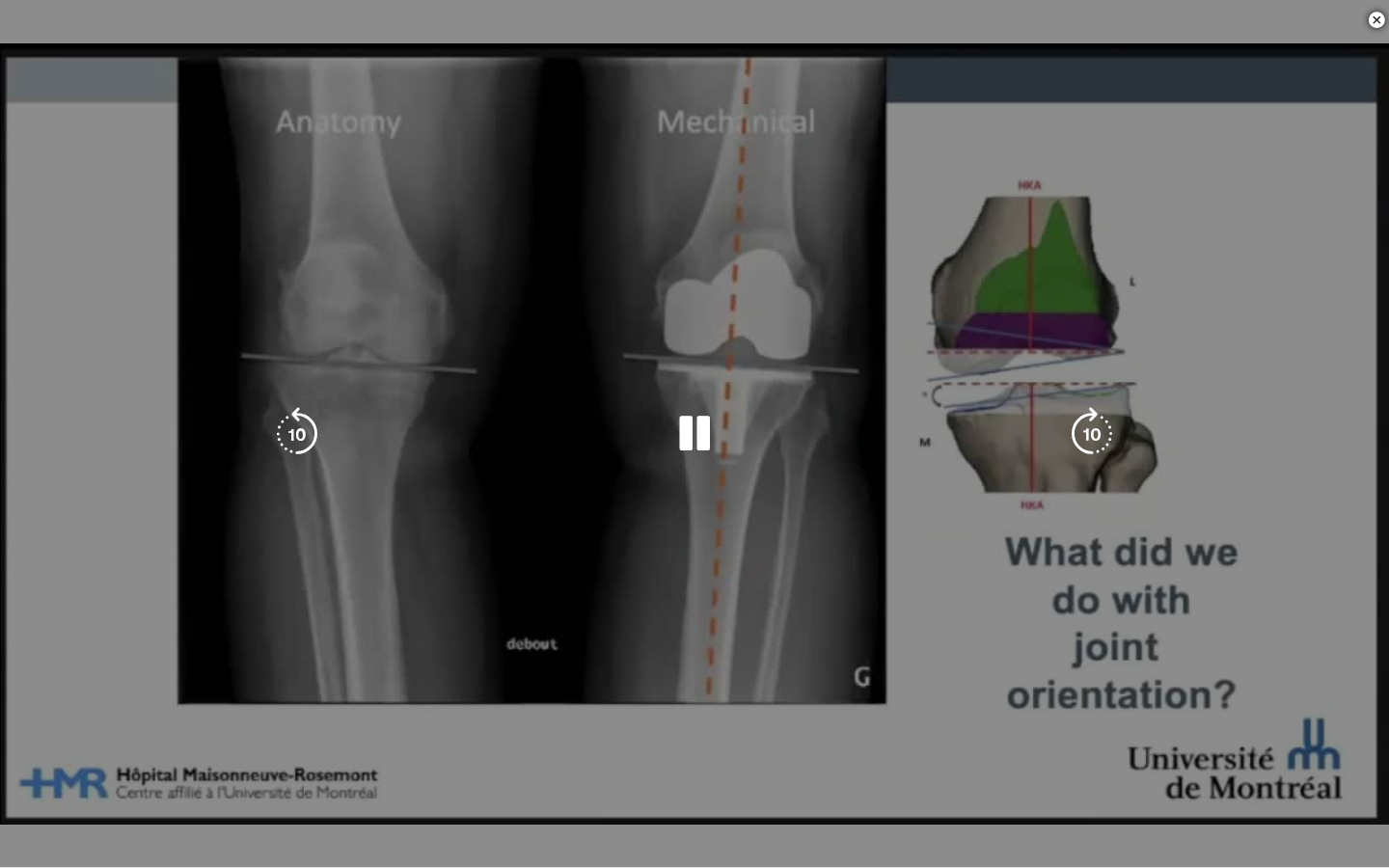 click on "10 seconds
Tap to unmute" at bounding box center [694, 433] 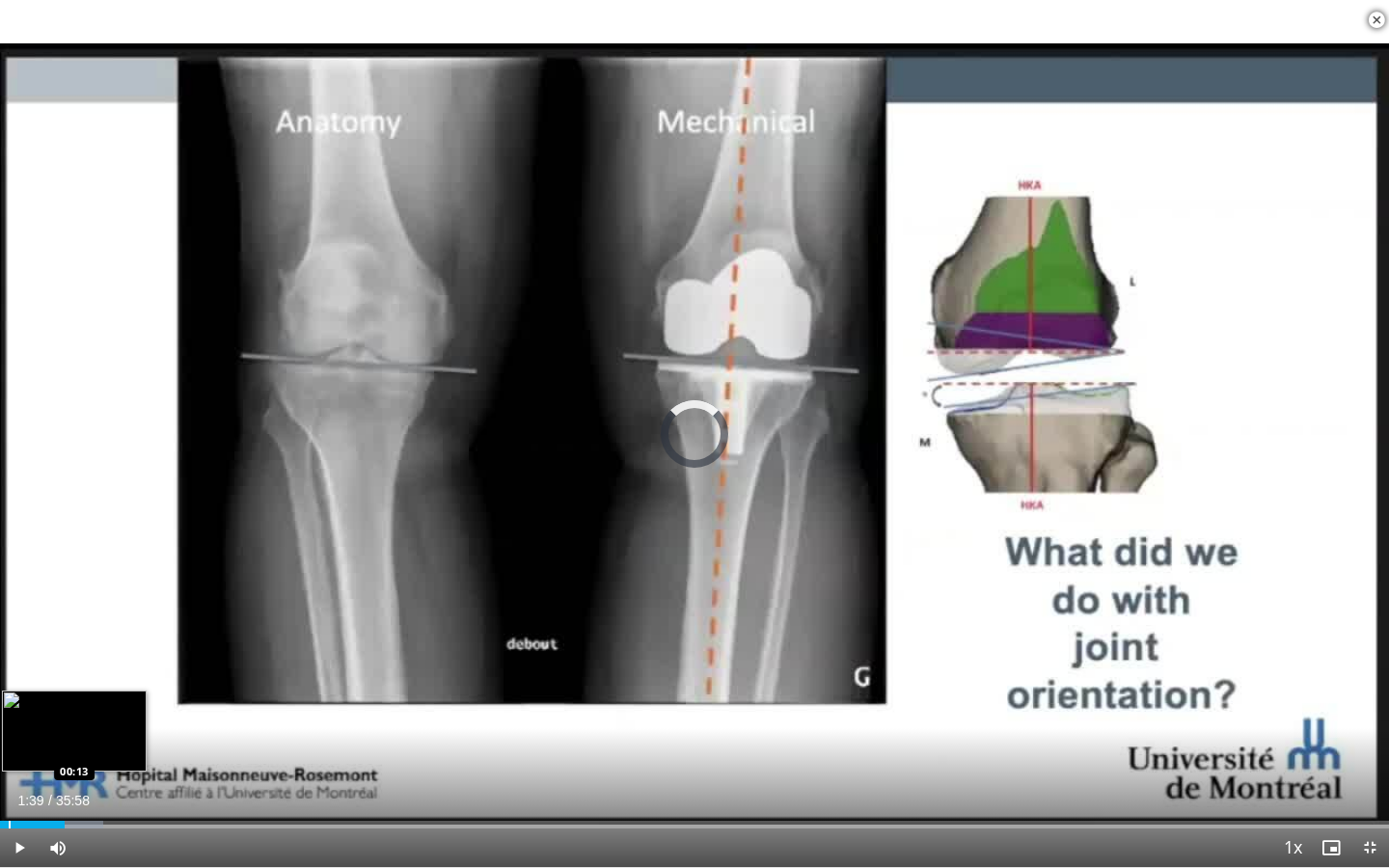 click on "01:39" at bounding box center (32, 825) 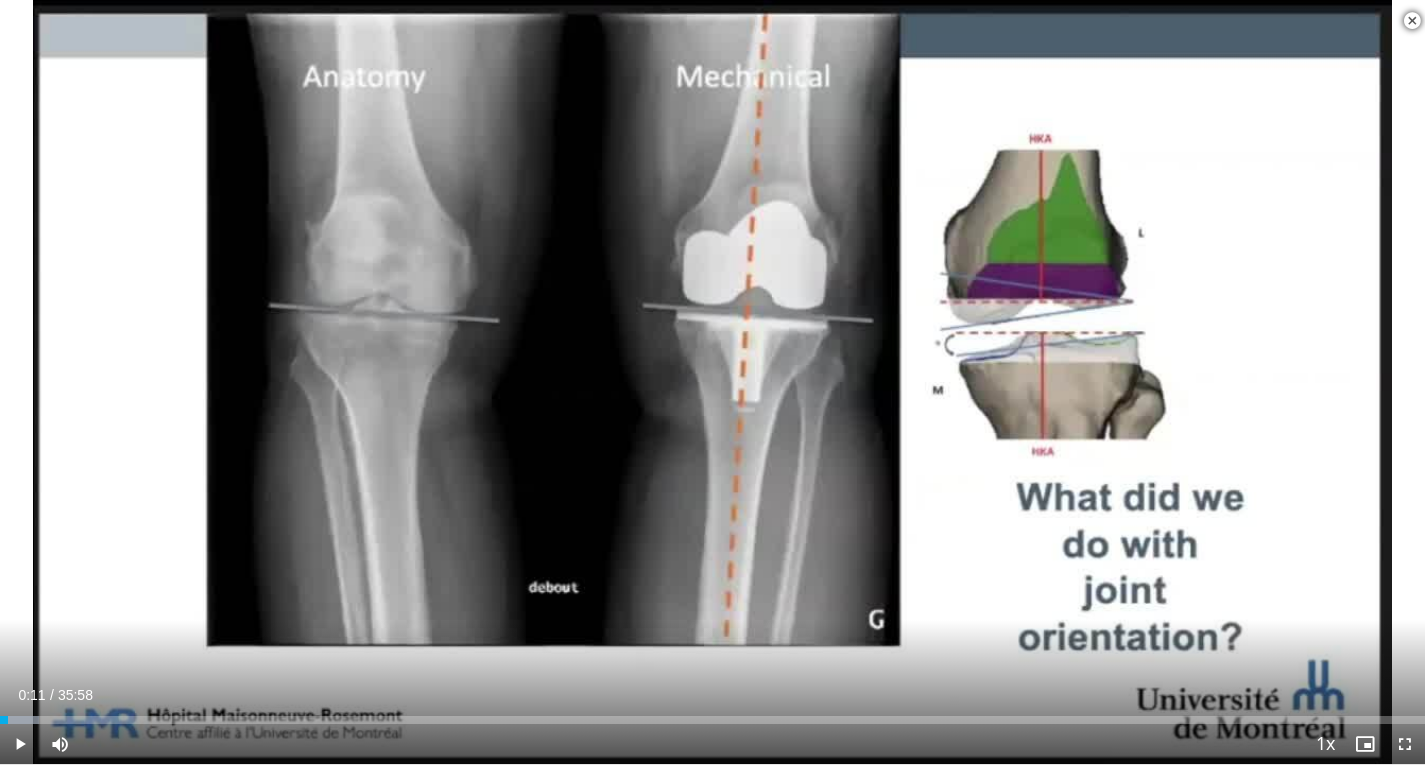 scroll, scrollTop: 0, scrollLeft: 0, axis: both 